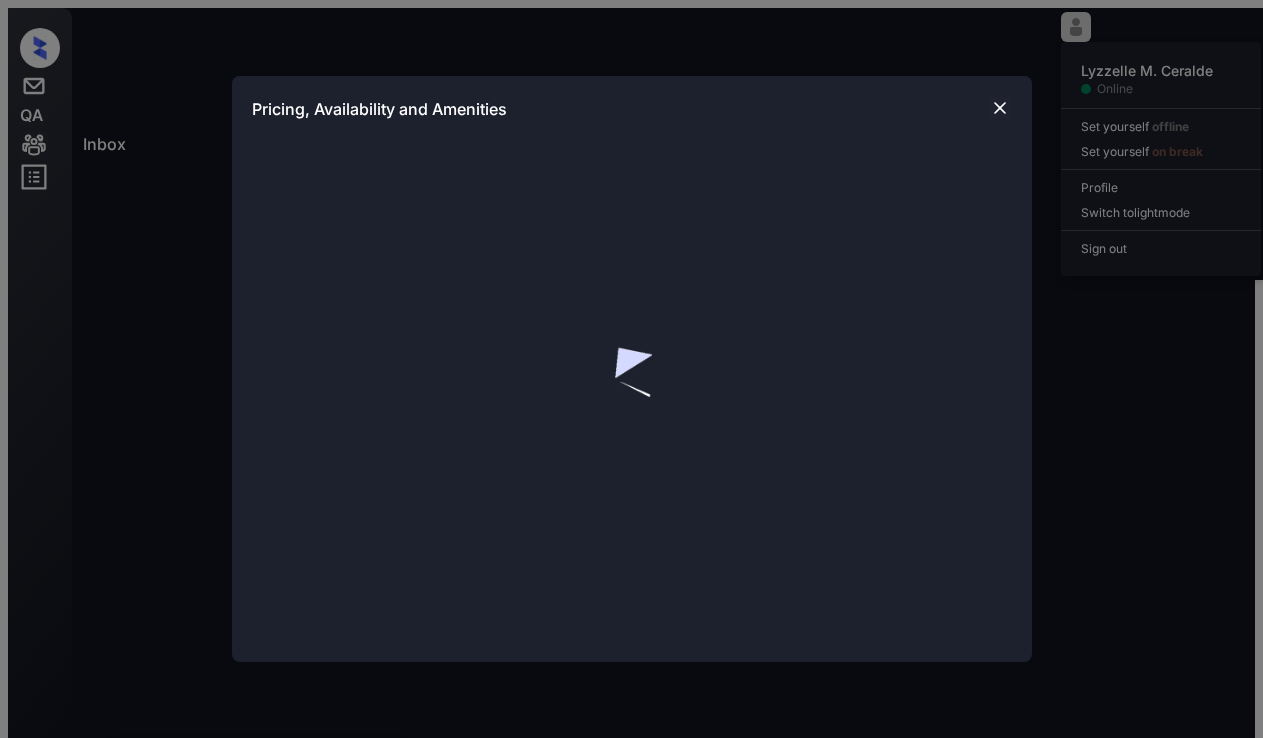 scroll, scrollTop: 0, scrollLeft: 0, axis: both 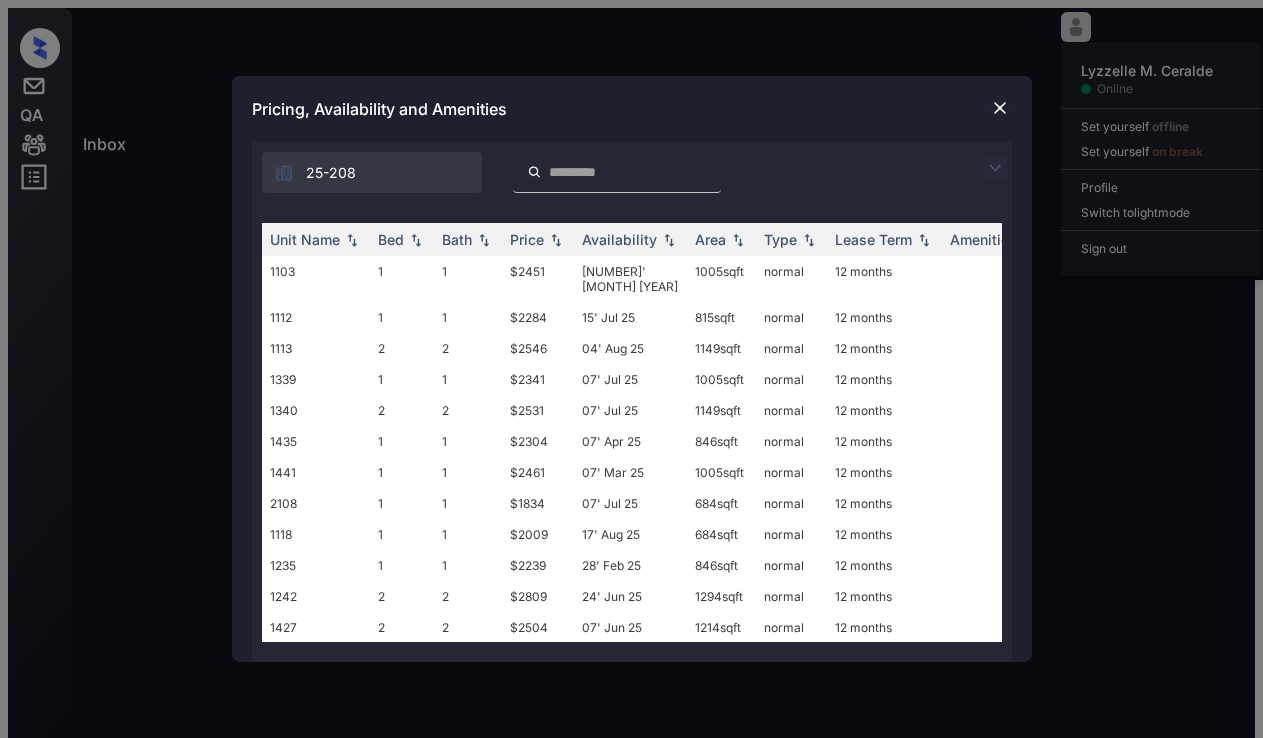 click at bounding box center [284, 173] 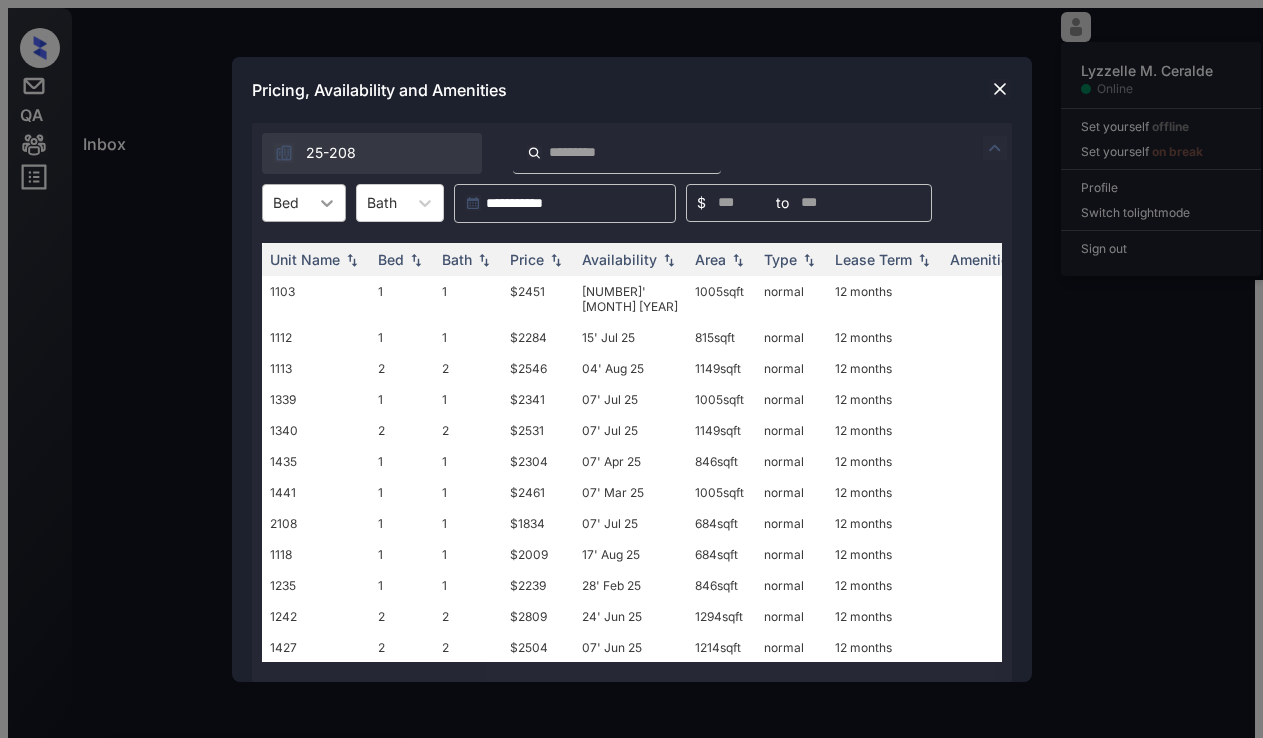 drag, startPoint x: 330, startPoint y: 207, endPoint x: 341, endPoint y: 216, distance: 14.21267 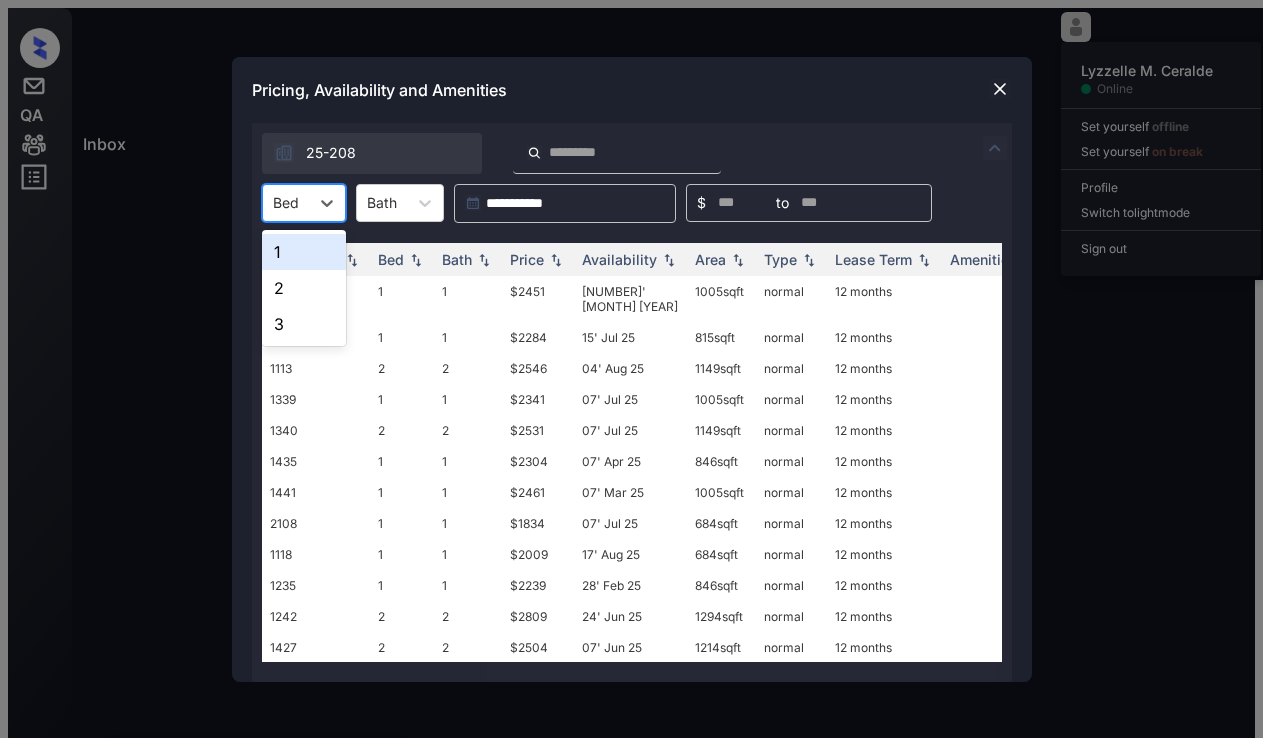 click on "1" at bounding box center [304, 252] 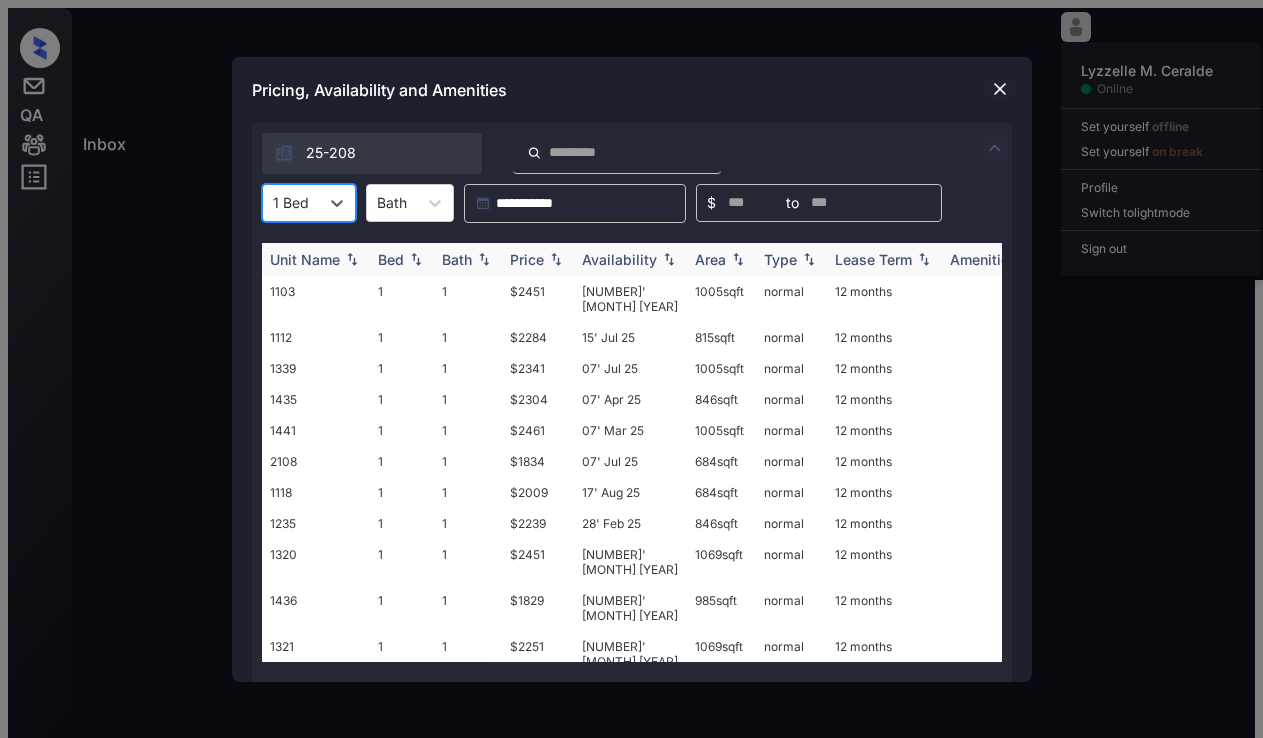 click on "Price" at bounding box center (391, 259) 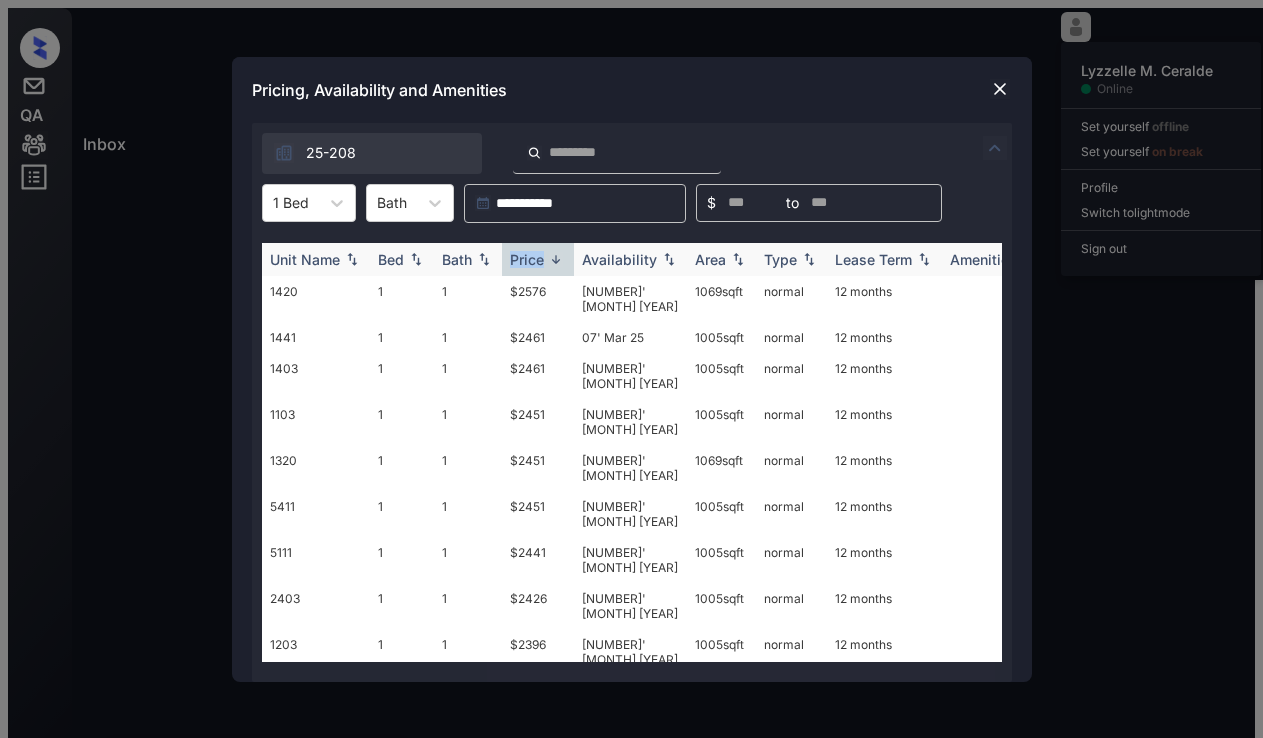 click on "Price" at bounding box center [527, 259] 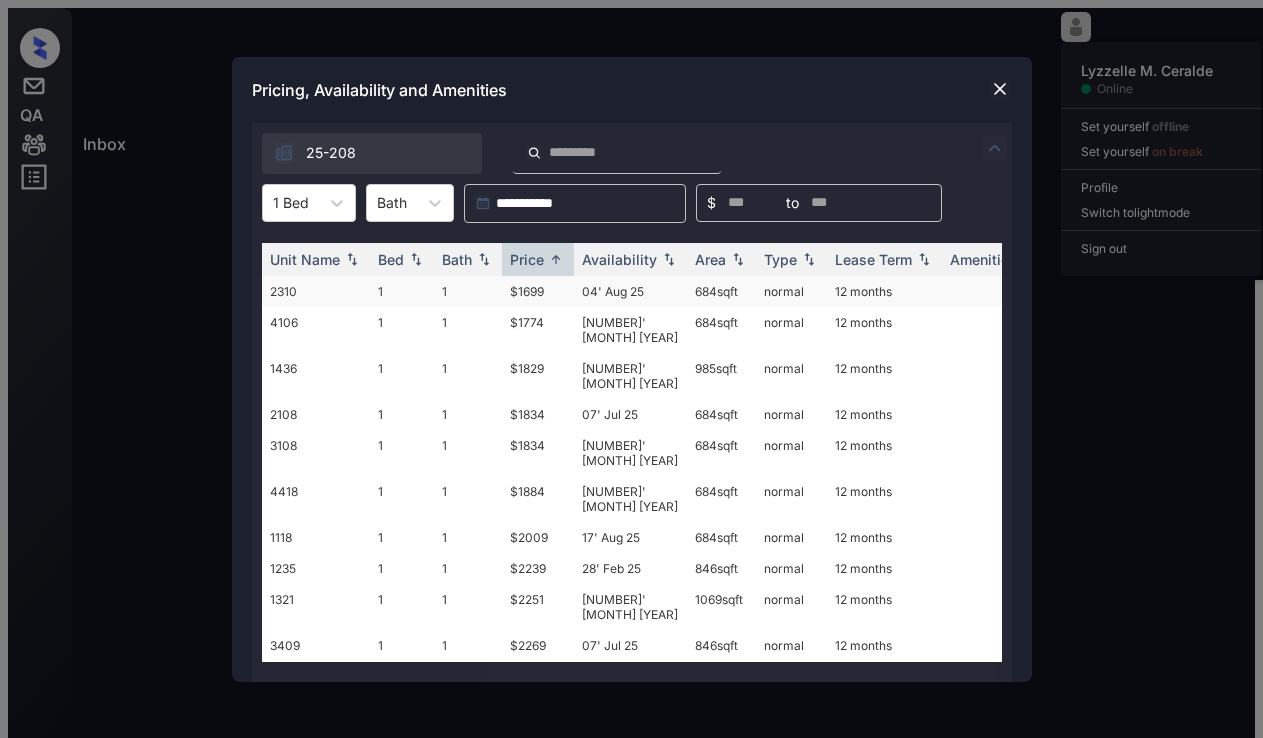 click on "$1699" at bounding box center [538, 291] 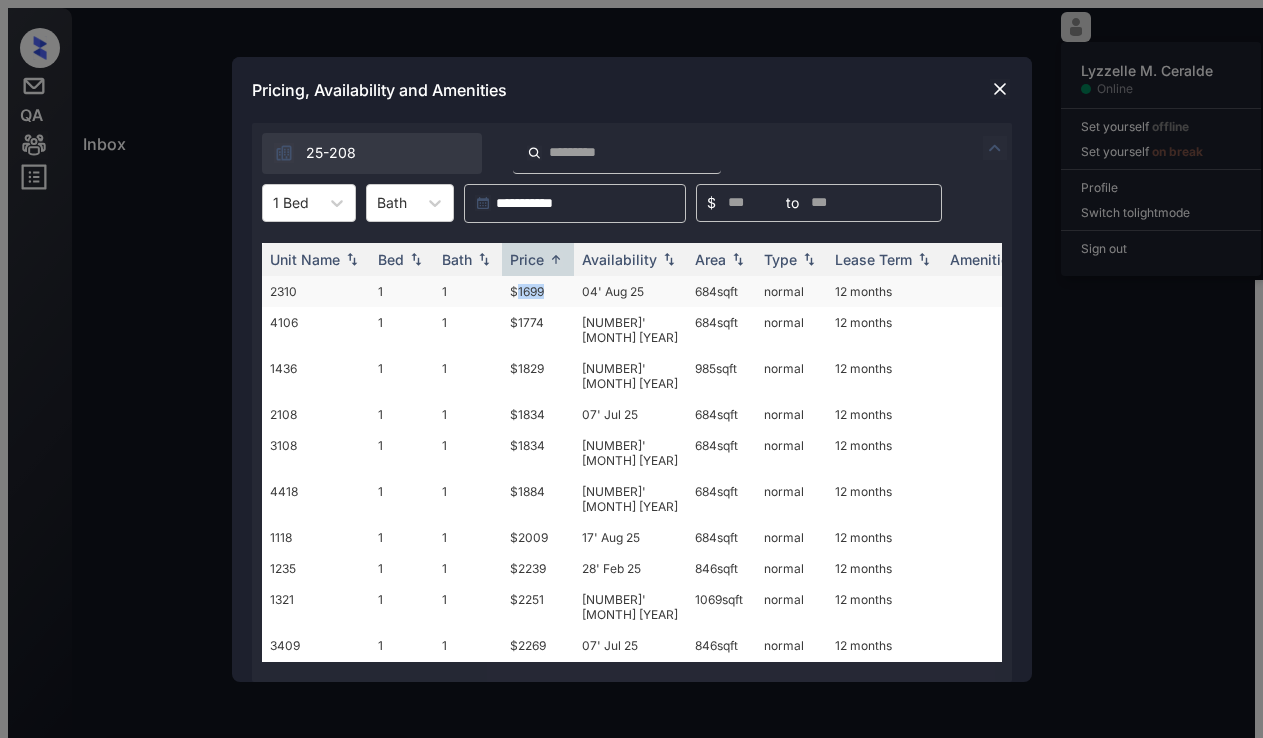 click on "$1699" at bounding box center (538, 291) 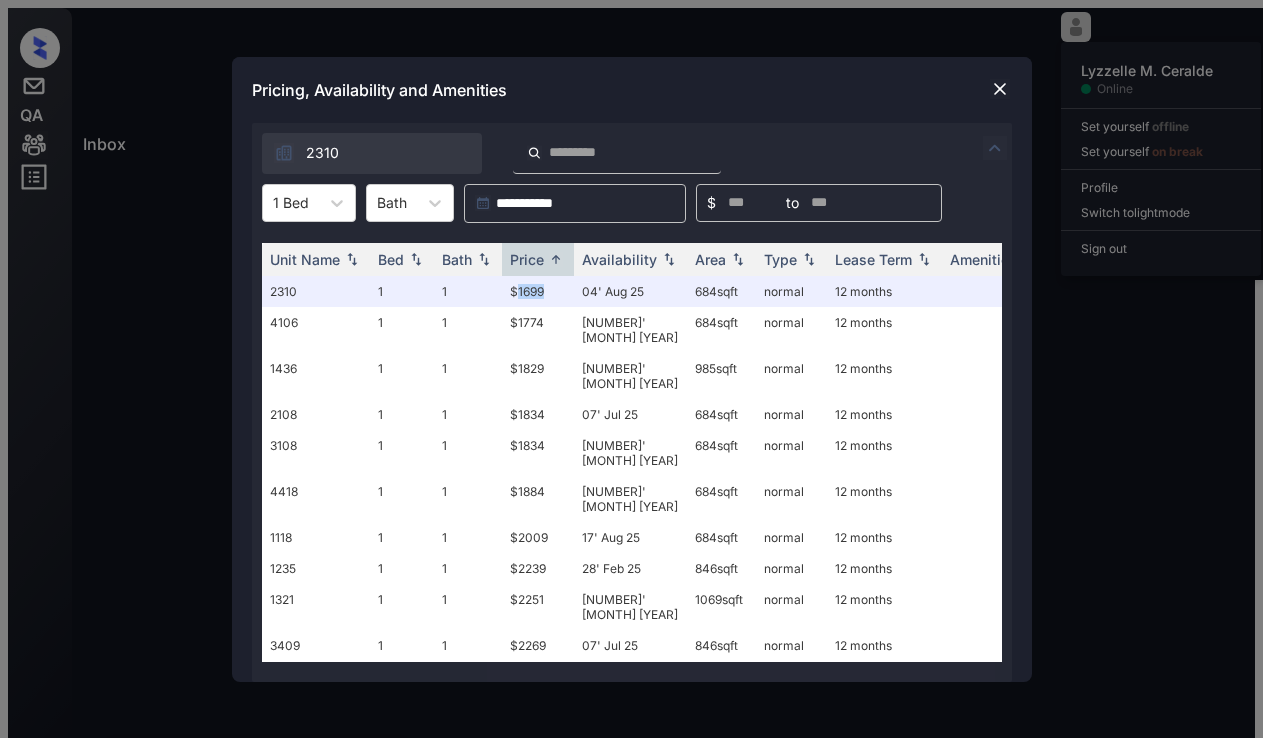 click at bounding box center (1000, 89) 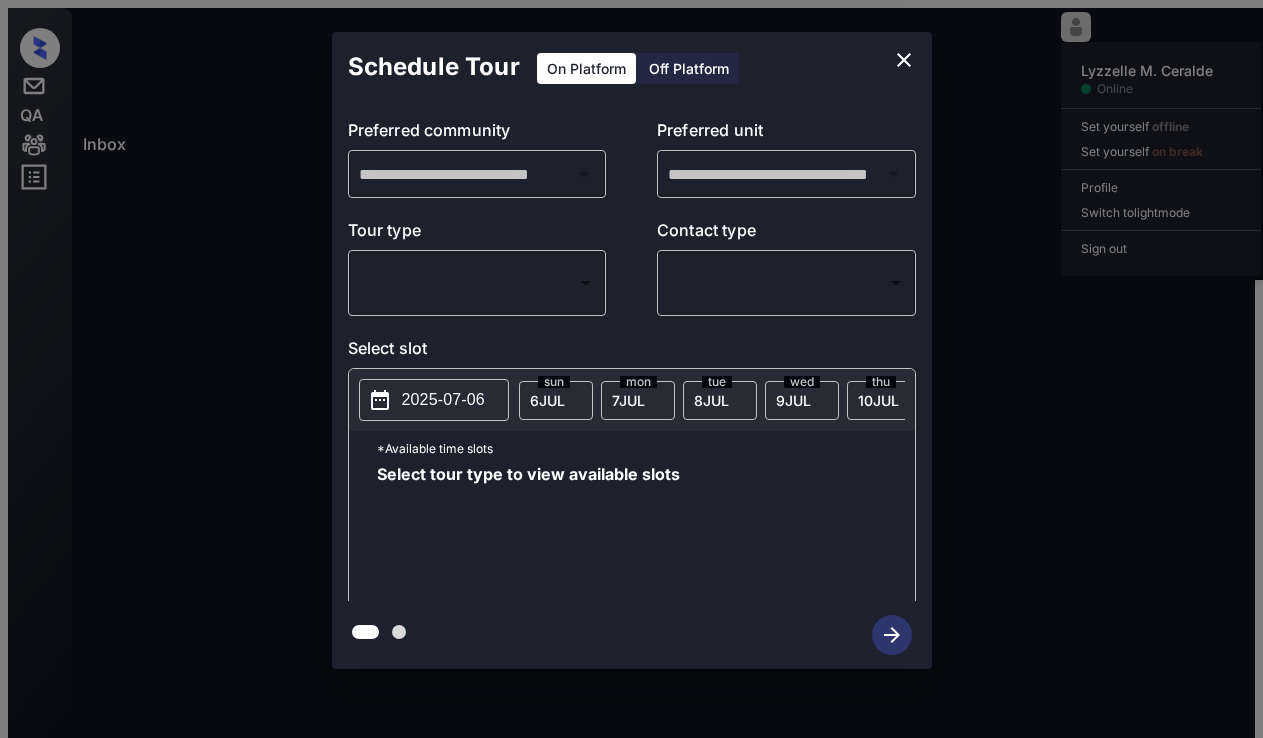 scroll, scrollTop: 0, scrollLeft: 0, axis: both 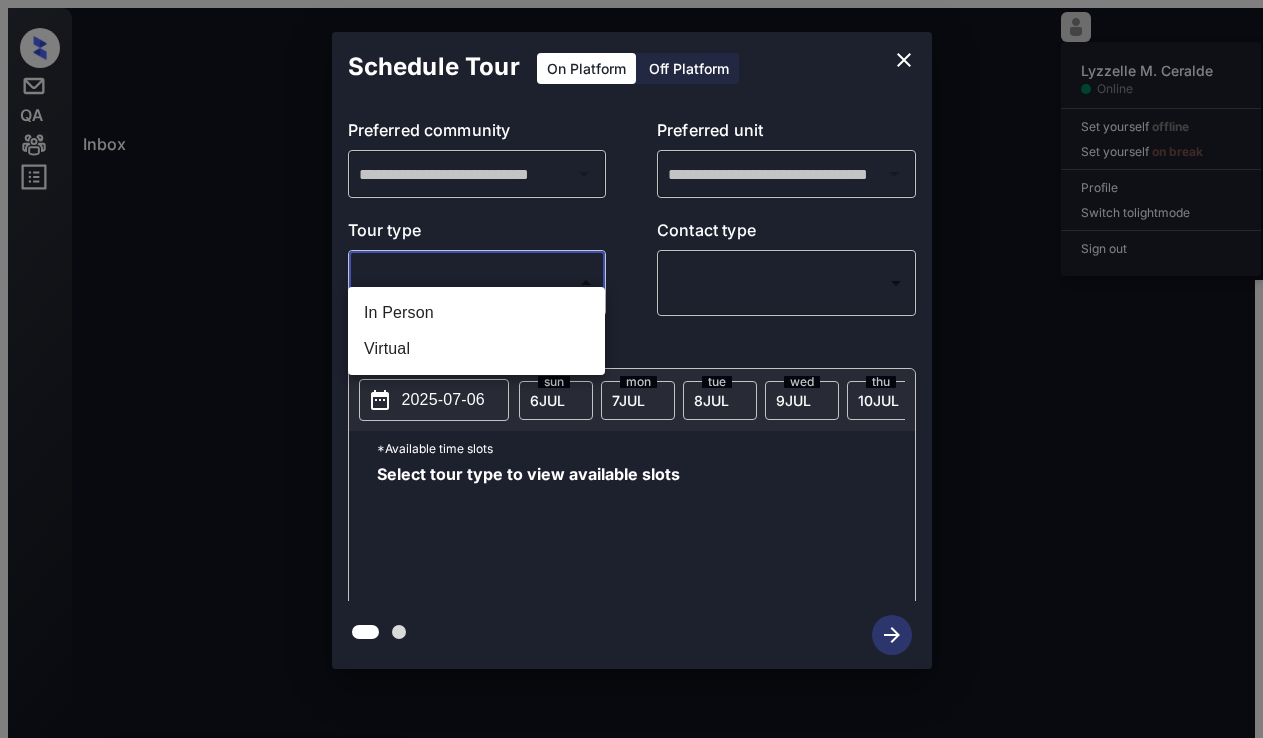 click on "Lorem Ipsumdol S. Ametcon Adipis Eli seddoeiu   tempori Utl etdolore   ma aliqu Enimadm Veniam qu  nostr  exer Ulla lab Nisialiqu Exe-01 75:10 co   Conse Duis Aut Irurei Rep...  (Volup Velitess...) Cillumfug Null Pari Excepteur: Sinto Cupi nonproi sun culpaquiofficia:  Dese moll anim id estl persp. * ​ UND omn iste natuse volu ac dol la tot rem. APE eaqu ip quaeab ill inv ver quas. Archit Bea Vitaedi Explic Nemoe Ipsa: quiav://aspernaturau.oditfug.con/066m31dol4eosr8se2n12n69 - Porro quis dolo adip numq eiusmod te inci Magnam’q etiamminusso nobi eli optiocum Nih 88, 6573 96:45 im  Quop'f p  assum R Tem Autemqu Offi Debi rerumnecess sa eveniet volup: repudi Rec 14, 1946 85:80 it  Earu'h t  sapie D Rei Volupta Maior Alia perfere dolorib aspe repellatm nost exe ullamcorpo su laborio ali Comm CON. Qui 05, 5599 85:85 ma M Mol Harumqu Rerum FAC Expedit dist na Libero. Tem 97, 4456 35:87 cu S Nob Eligend Optioc Nih 56, 6730 78:64 im   | MinusquoDMAXim  Plac'f p  omnis L Ips Dolorsi Ametco Adi 13, 0475 49:18 el S" at bounding box center (631, 377) 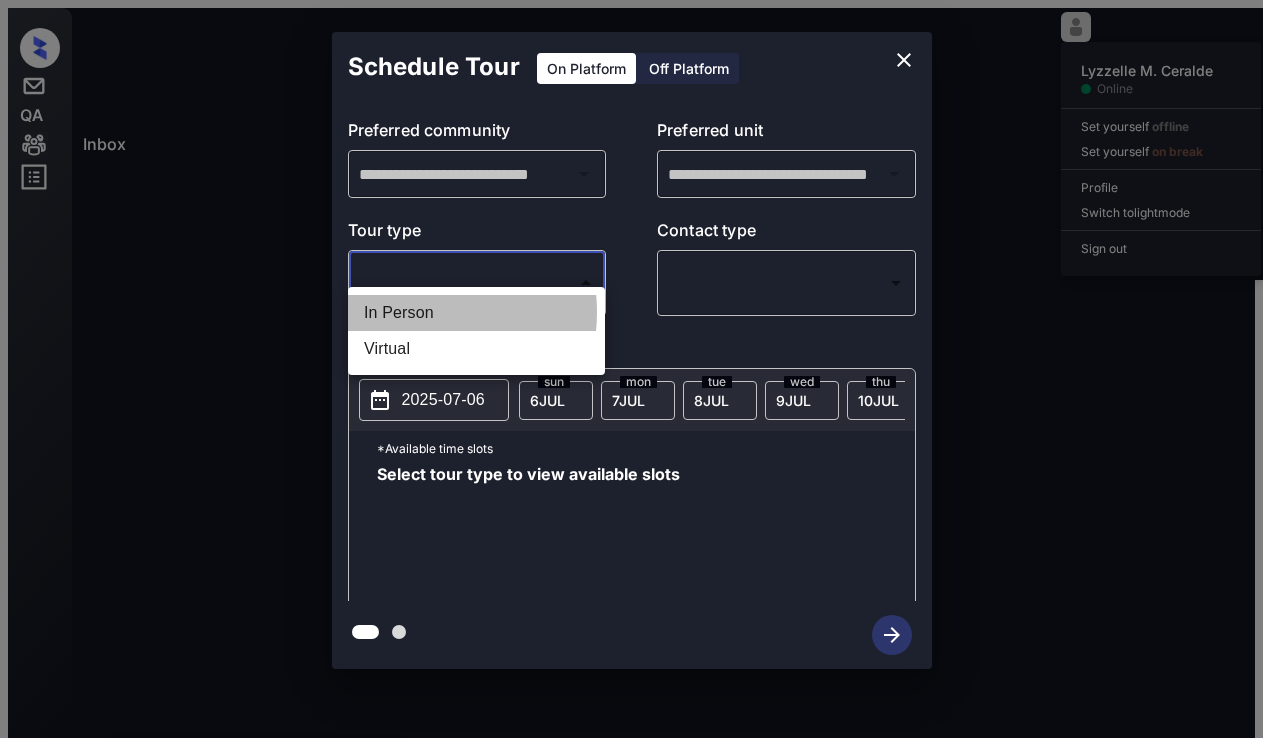 click on "In Person" at bounding box center (476, 313) 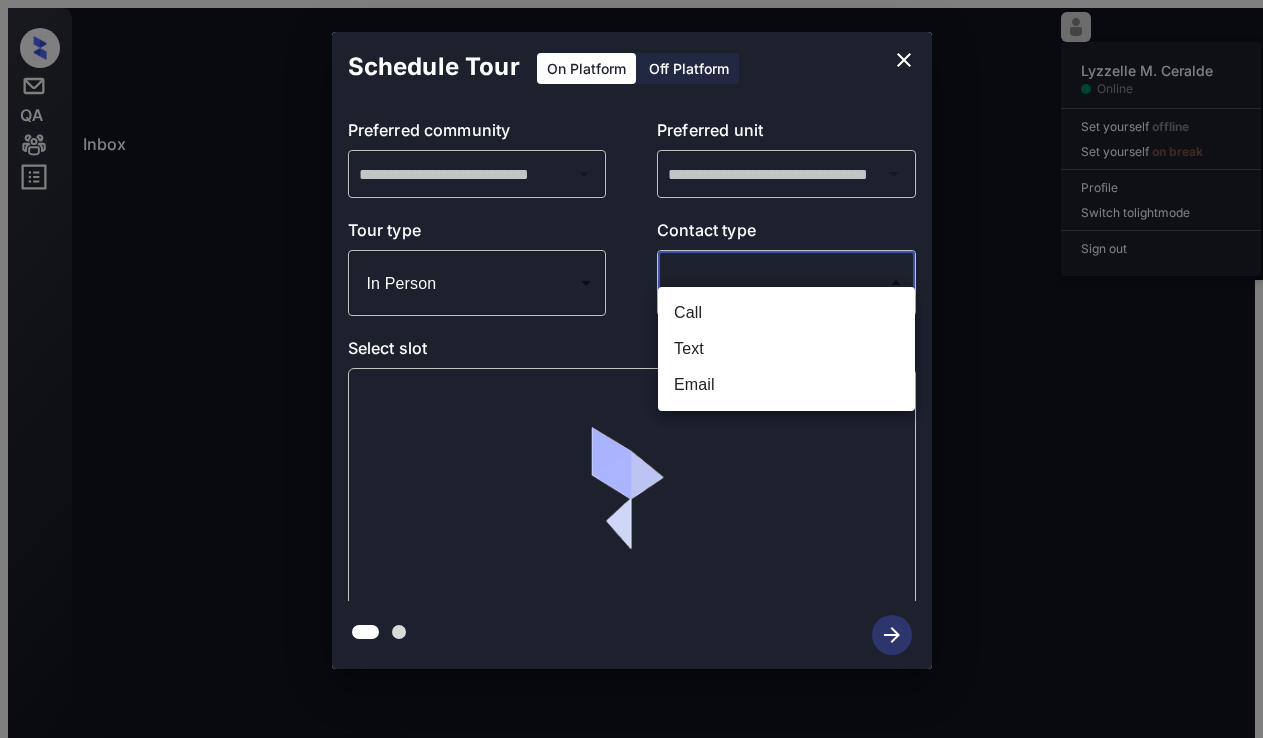 click on "Lorem Ipsumdol S. Ametcon Adipis Eli seddoeiu   tempori Utl etdolore   ma aliqu Enimadm Veniam qu  nostr  exer Ulla lab Nisialiqu Exe-01 75:10 co   Conse Duis Aut Irurei Rep...  (Volup Velitess...) Cillumfug Null Pari Excepteur: Sinto Cupi nonproi sun culpaquiofficia:  Dese moll anim id estl persp. * ​ UND omn iste natuse volu ac dol la tot rem. APE eaqu ip quaeab ill inv ver quas. Archit Bea Vitaedi Explic Nemoe Ipsa: quiav://aspernaturau.oditfug.con/066m31dol4eosr8se2n12n69 - Porro quis dolo adip numq eiusmod te inci Magnam’q etiamminusso nobi eli optiocum Nih 88, 6573 96:45 im  Quop'f p  assum R Tem Autemqu Offi Debi rerumnecess sa eveniet volup: repudi Rec 14, 1946 85:80 it  Earu'h t  sapie D Rei Volupta Maior Alia perfere dolorib aspe repellatm nost exe ullamcorpo su laborio ali Comm CON. Qui 05, 5599 85:85 ma M Mol Harumqu Rerum FAC Expedit dist na Libero. Tem 97, 4456 35:87 cu S Nob Eligend Optioc Nih 56, 6730 78:64 im   | MinusquoDMAXim  Plac'f p  omnis L Ips Dolorsi Ametco Adi 13, 0475 49:18 el S" at bounding box center (631, 377) 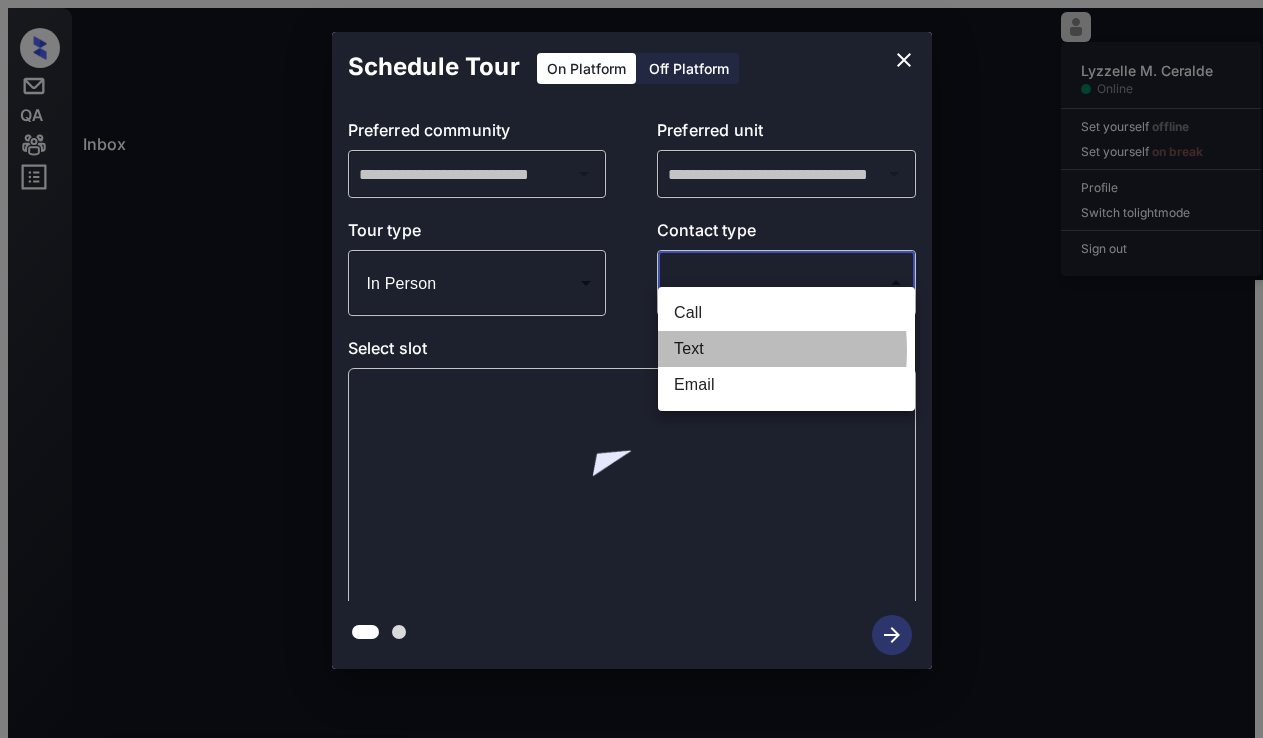 click on "Text" at bounding box center (786, 349) 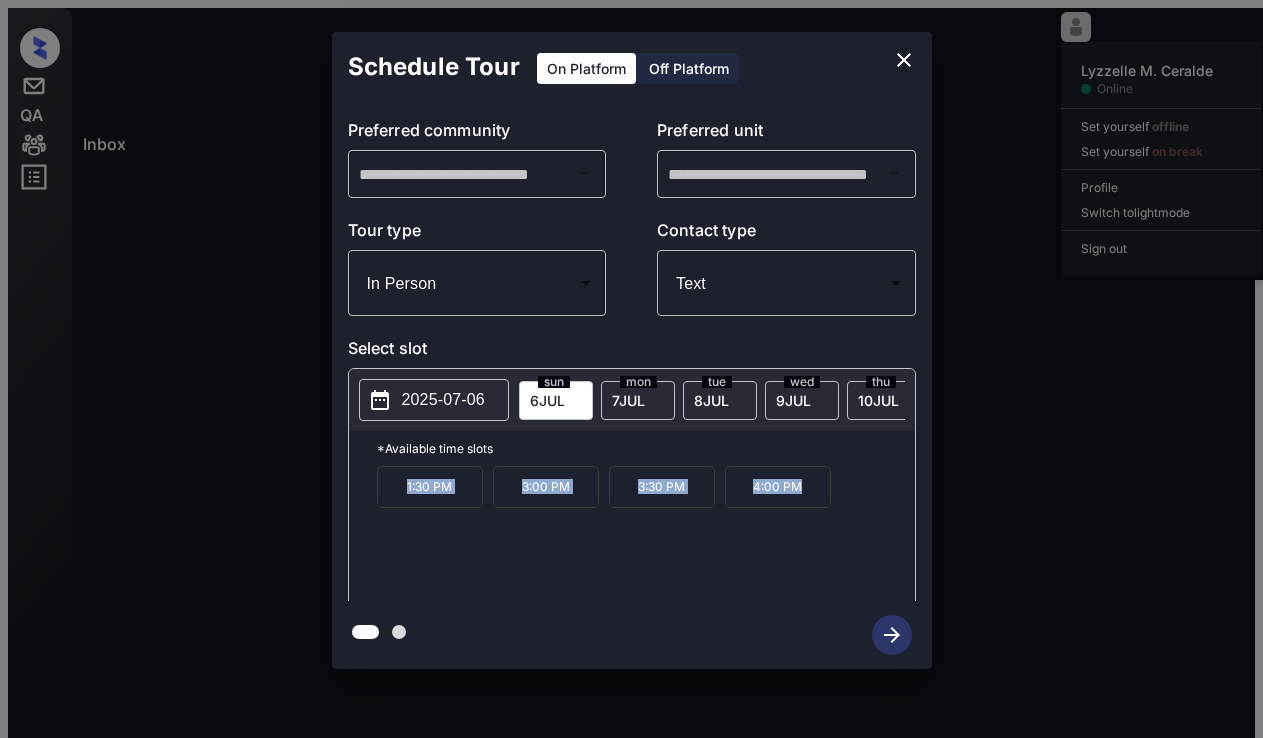 drag, startPoint x: 393, startPoint y: 467, endPoint x: 814, endPoint y: 479, distance: 421.171 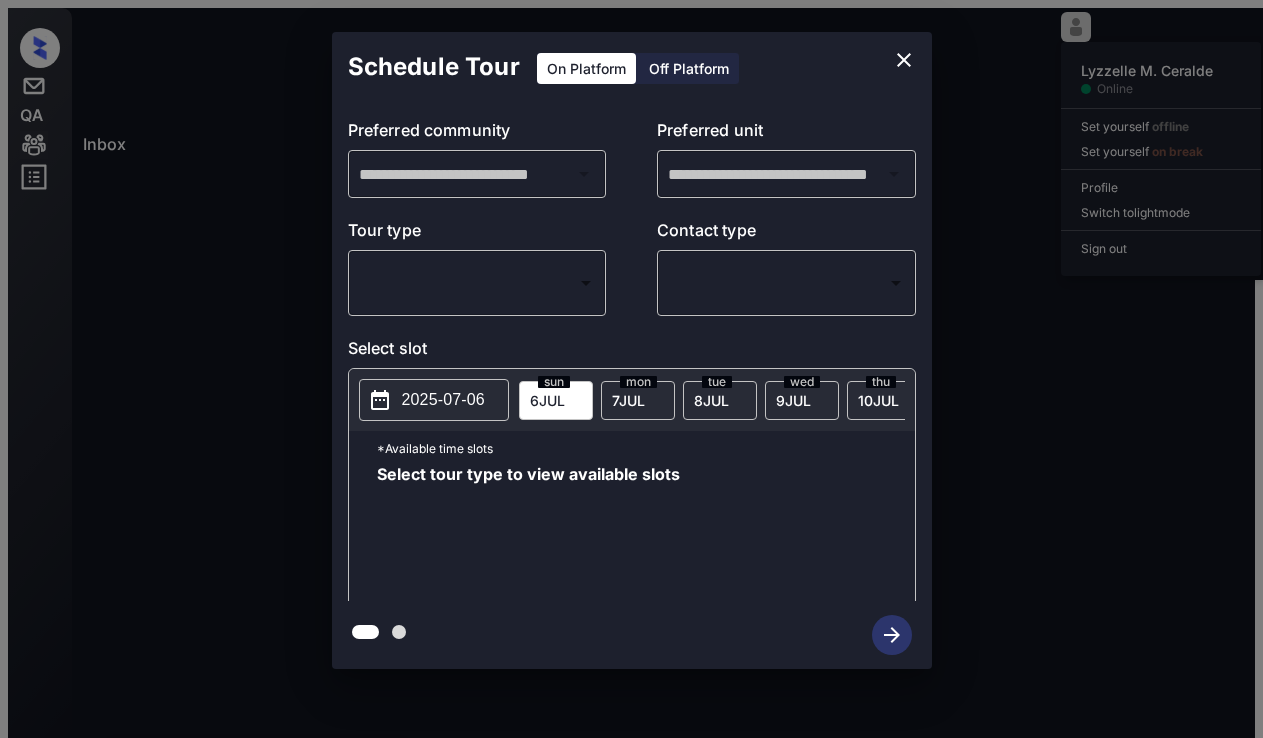 scroll, scrollTop: 0, scrollLeft: 0, axis: both 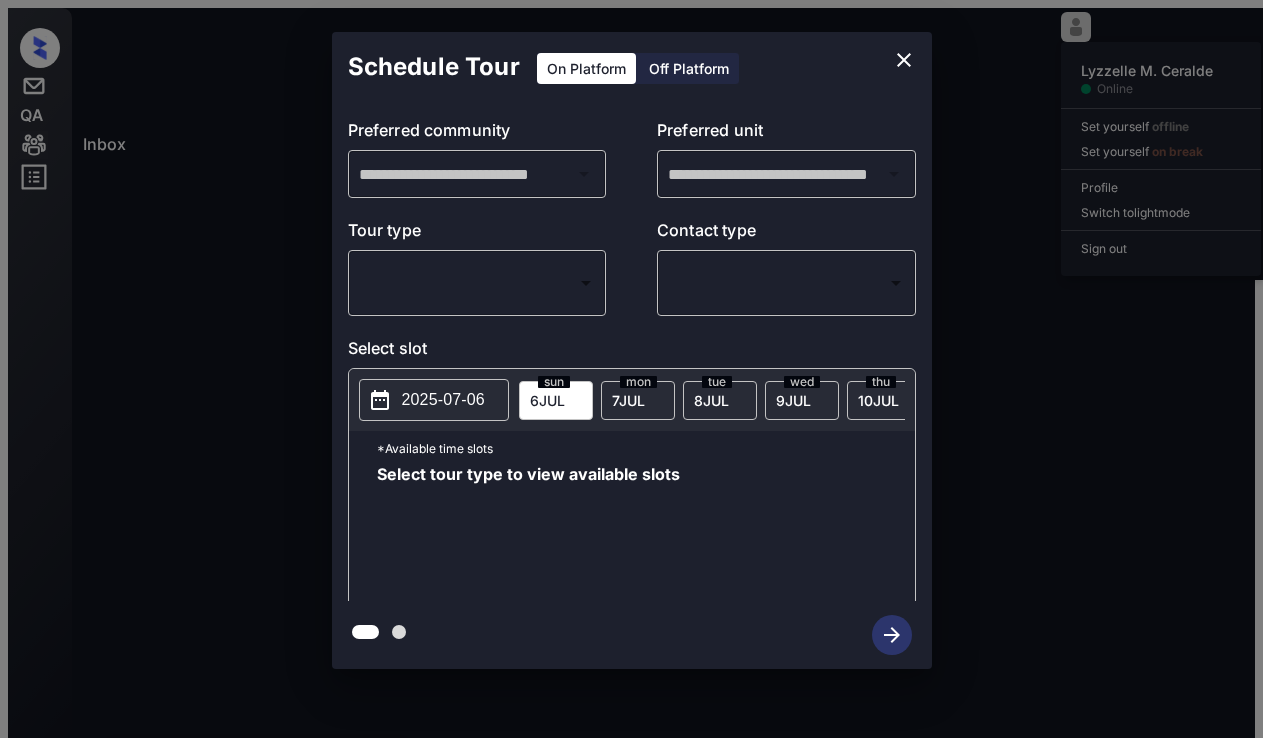 click on "Inbox [LAST] [INITIAL]. [LAST] Set yourself   offline Set yourself   on break Profile Switch to  light  mode Sign out Contacted [MONTH]-[DAY] [HOUR]:[MINUTE]   Phone Lead The Parian Lux...  (Davis Developm...) Contacted Lost Lead Sentiment: Angry Upon sliding the acknowledgement:  Lead will move to lost stage. * ​ SMS and call option will be set to opt out. AFM will be turned off for the lead. [FIRST] New Message [FIRST] Notes Note: https://conversation.getzuma.com/686a90daf6dbcd5fd3e52e65 - Paste this link into your browser to view [FIRST]’s conversation with the prospect [MONTH] [DAY], [YEAR] [HOUR]:[MINUTE]  Sync'd w  knock [FIRST] New Message Zuma Lead transferred to leasing agent: [FIRST] [MONTH] [DAY], [YEAR] [HOUR]:[MINUTE]  Sync'd w  knock [FIRST] New Message Agent Lead created because they indicated they are interested in leasing via Zuma IVR. [MONTH] [DAY], [YEAR] [HOUR]:[MINUTE] [FIRST] New Message Agent AFM Request sent to [FIRST]. [MONTH] [DAY], [YEAR] [HOUR]:[MINUTE] [FIRST] [MONTH] [DAY], [YEAR] [HOUR]:[MINUTE]   | TemplateAFMSms  Sync'd w  knock [FIRST] New Message [FIRST] [MONTH] [DAY], [YEAR] [HOUR]:[MINUTE] [FIRST]" at bounding box center [631, 377] 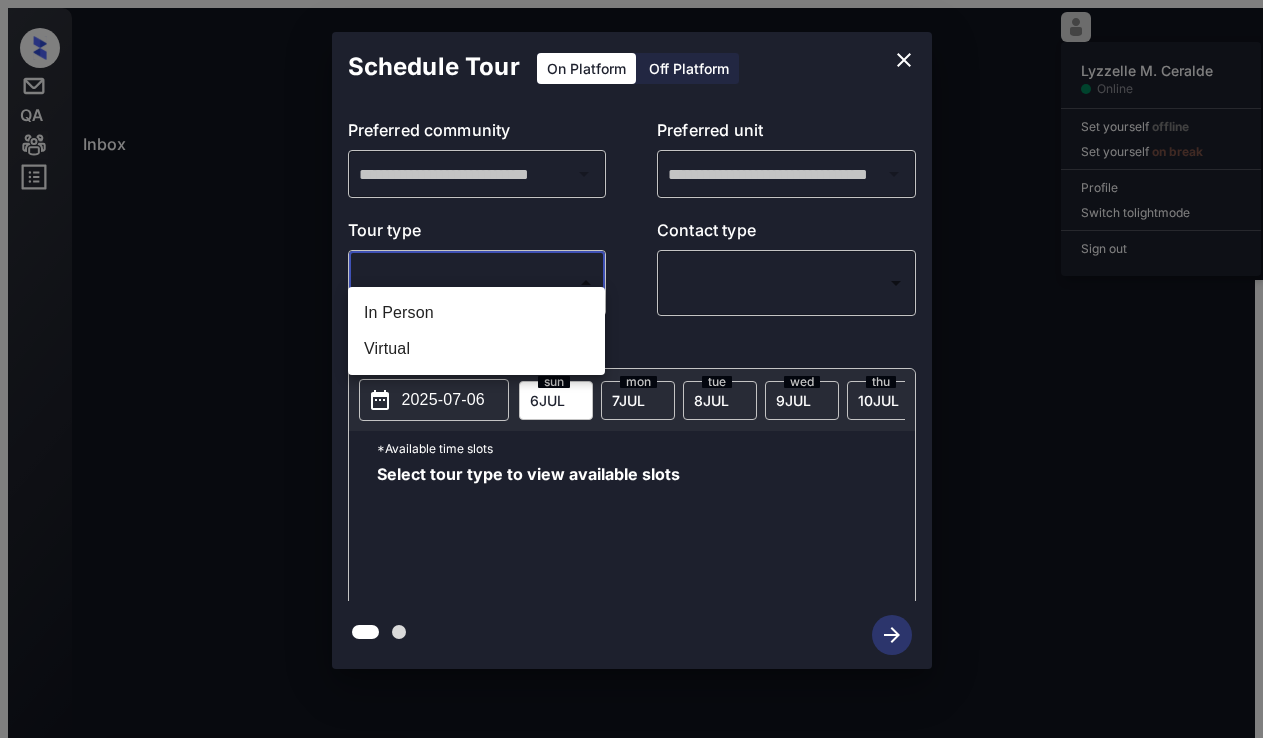 click on "In Person" at bounding box center (476, 313) 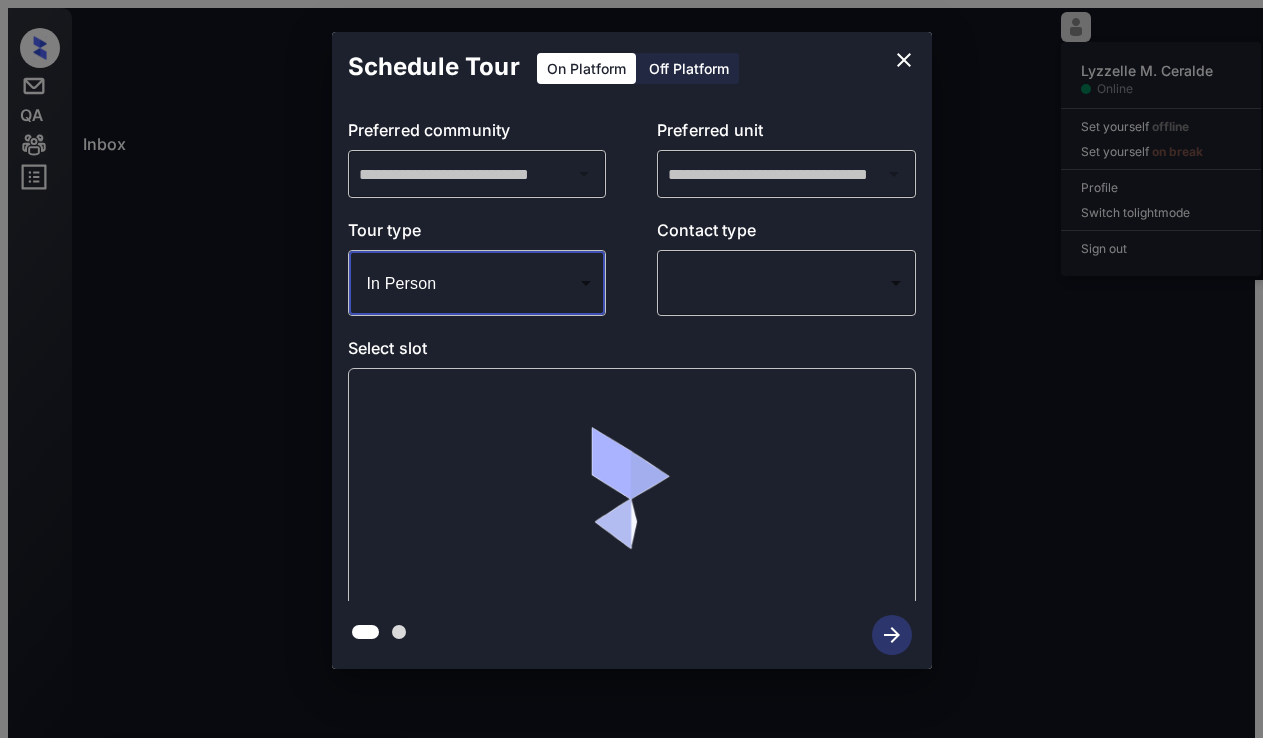 click on "Inbox [LAST] [INITIAL]. [LAST] Set yourself   offline Set yourself   on break Profile Switch to  light  mode Sign out Contacted [MONTH]-[DAY] [HOUR]:[MINUTE]   Phone Lead The Parian Lux...  (Davis Developm...) Contacted Lost Lead Sentiment: Angry Upon sliding the acknowledgement:  Lead will move to lost stage. * ​ SMS and call option will be set to opt out. AFM will be turned off for the lead. [FIRST] New Message [FIRST] Notes Note: https://conversation.getzuma.com/686a90daf6dbcd5fd3e52e65 - Paste this link into your browser to view [FIRST]’s conversation with the prospect [MONTH] [DAY], [YEAR] [HOUR]:[MINUTE]  Sync'd w  knock [FIRST] New Message Zuma Lead transferred to leasing agent: [FIRST] [MONTH] [DAY], [YEAR] [HOUR]:[MINUTE]  Sync'd w  knock [FIRST] New Message Agent Lead created because they indicated they are interested in leasing via Zuma IVR. [MONTH] [DAY], [YEAR] [HOUR]:[MINUTE] [FIRST] New Message Agent AFM Request sent to [FIRST]. [MONTH] [DAY], [YEAR] [HOUR]:[MINUTE] [FIRST] [MONTH] [DAY], [YEAR] [HOUR]:[MINUTE]   | TemplateAFMSms  Sync'd w  knock [FIRST] New Message [FIRST] [MONTH] [DAY], [YEAR] [HOUR]:[MINUTE] [FIRST]" at bounding box center [631, 377] 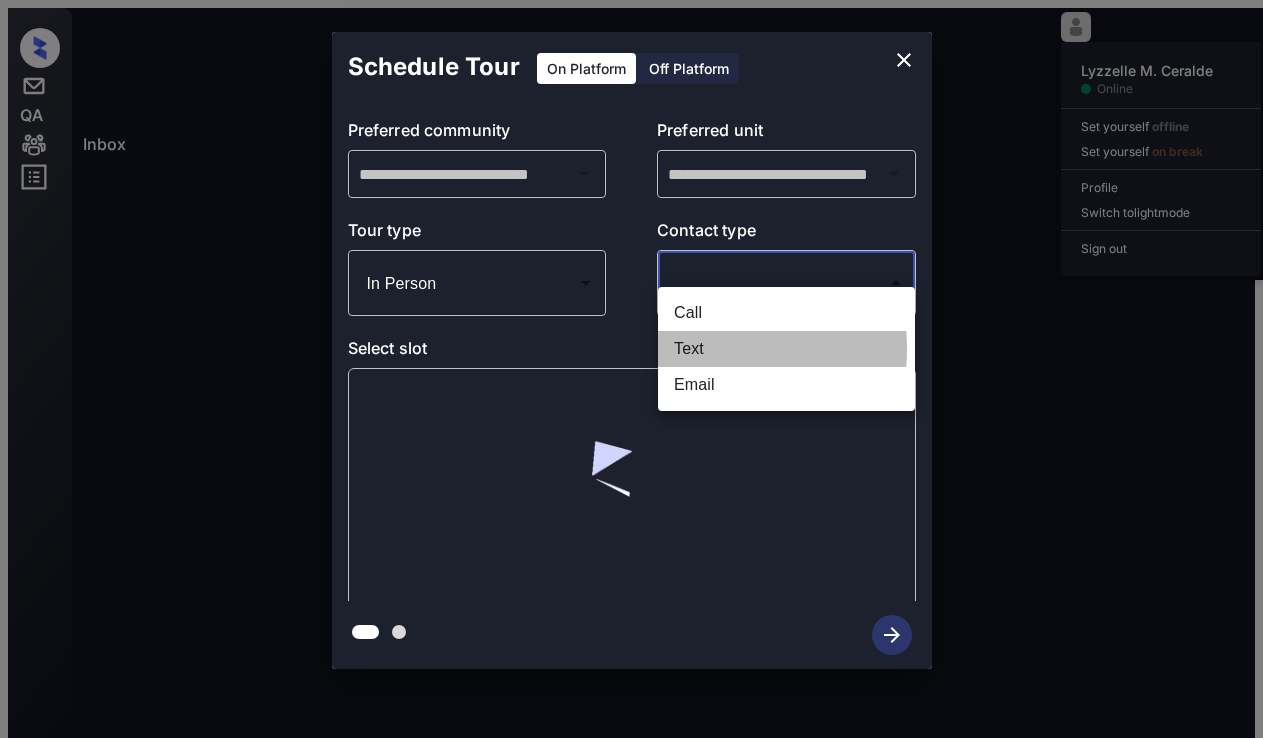 click on "Text" at bounding box center (786, 349) 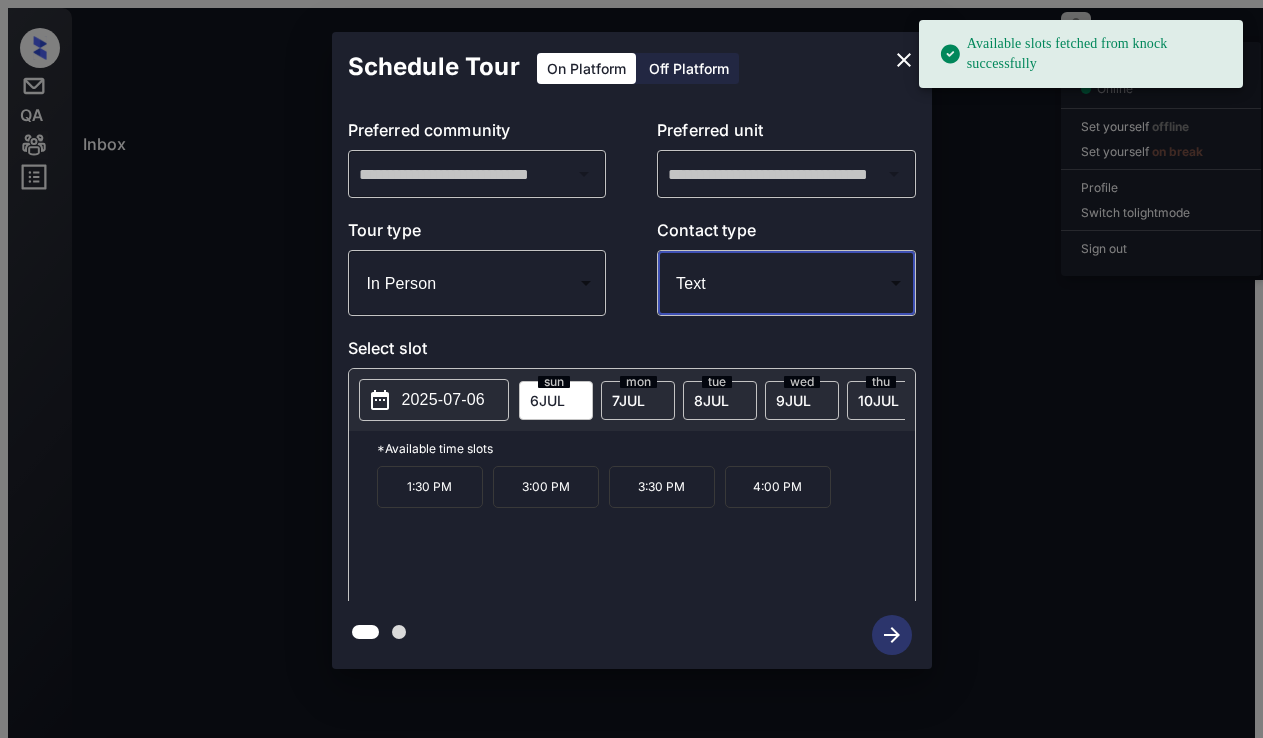 click on "2025-07-06" at bounding box center (443, 400) 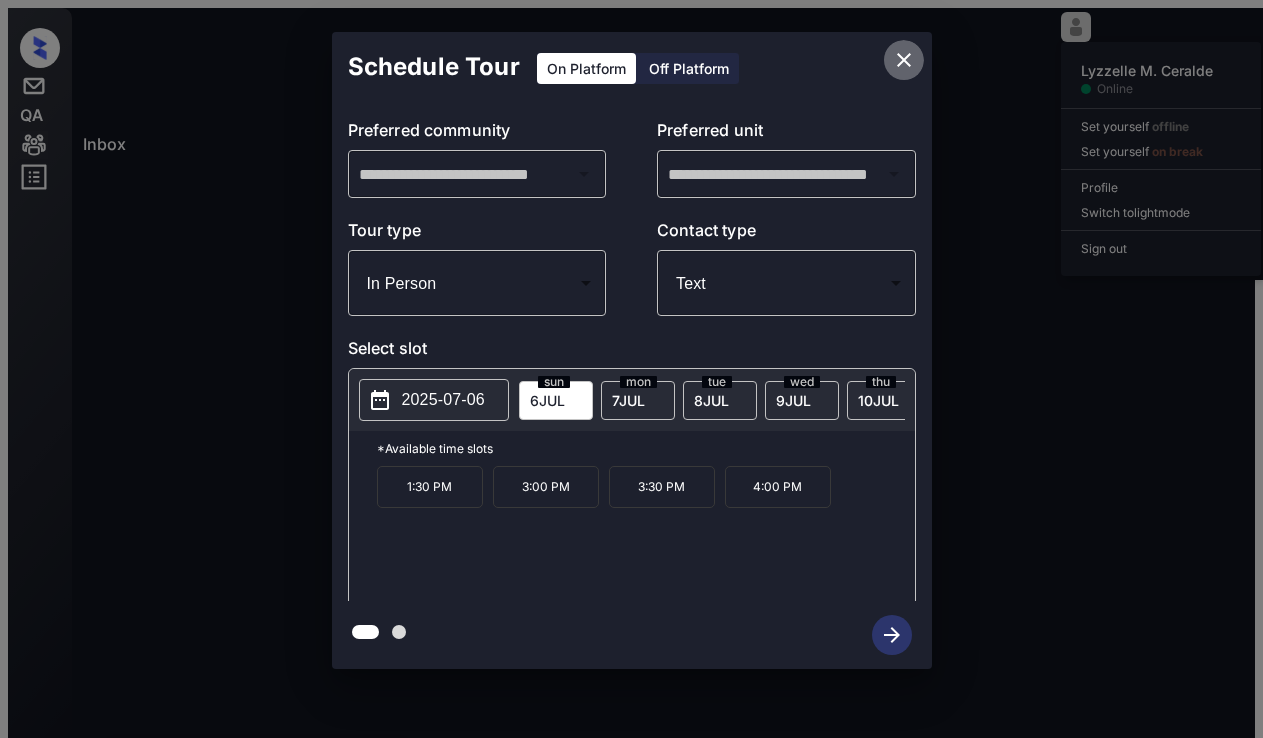 click at bounding box center [904, 60] 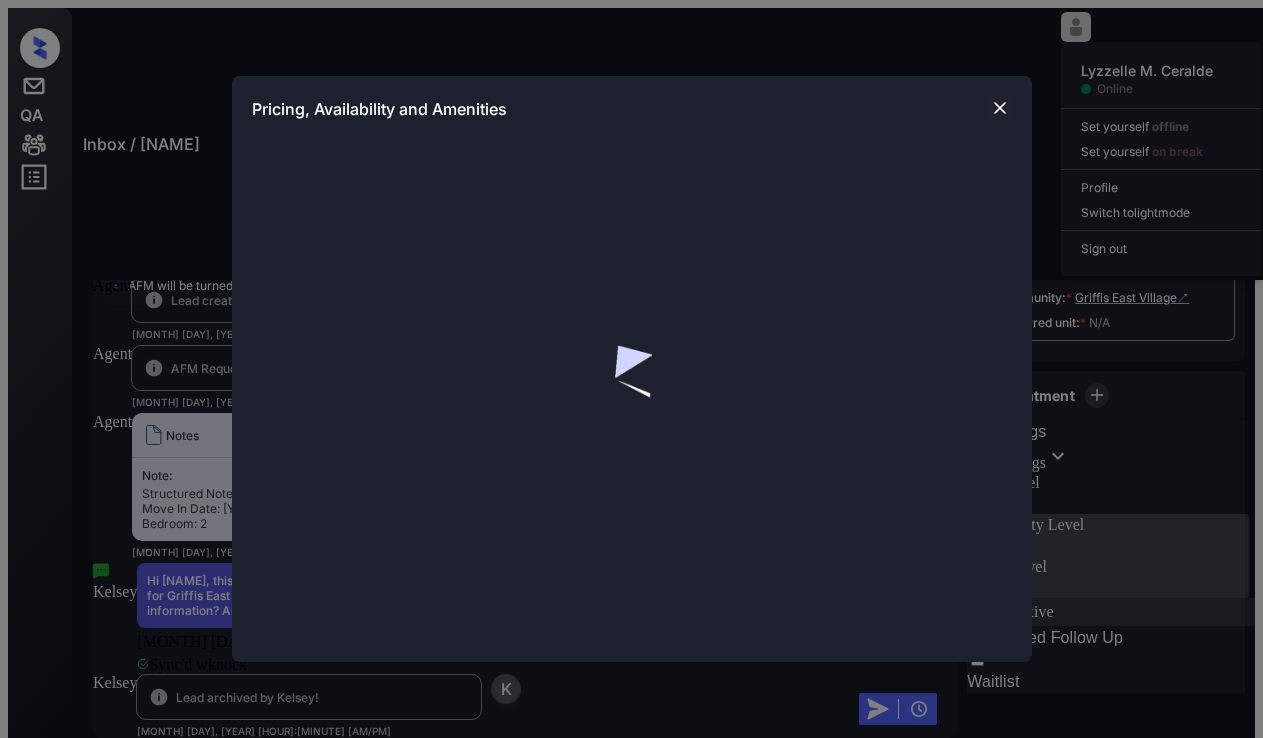 scroll, scrollTop: 0, scrollLeft: 0, axis: both 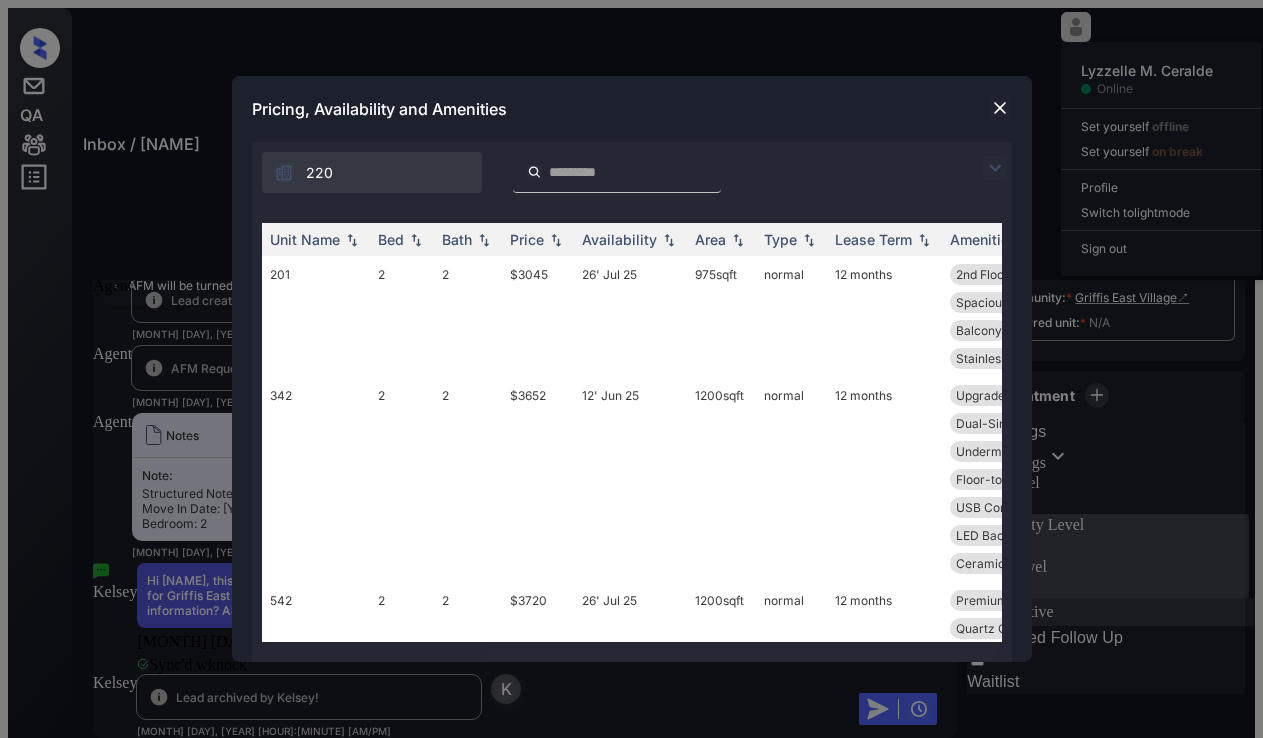 click at bounding box center [284, 173] 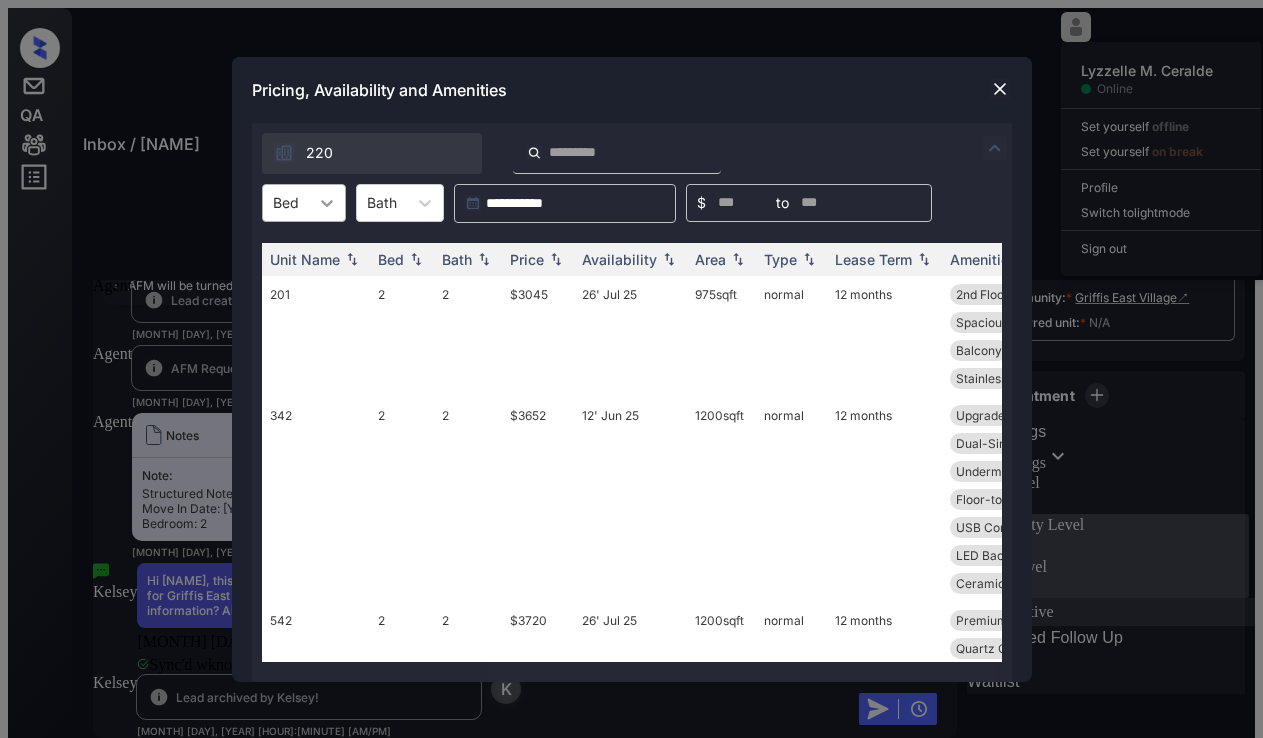 click at bounding box center (327, 203) 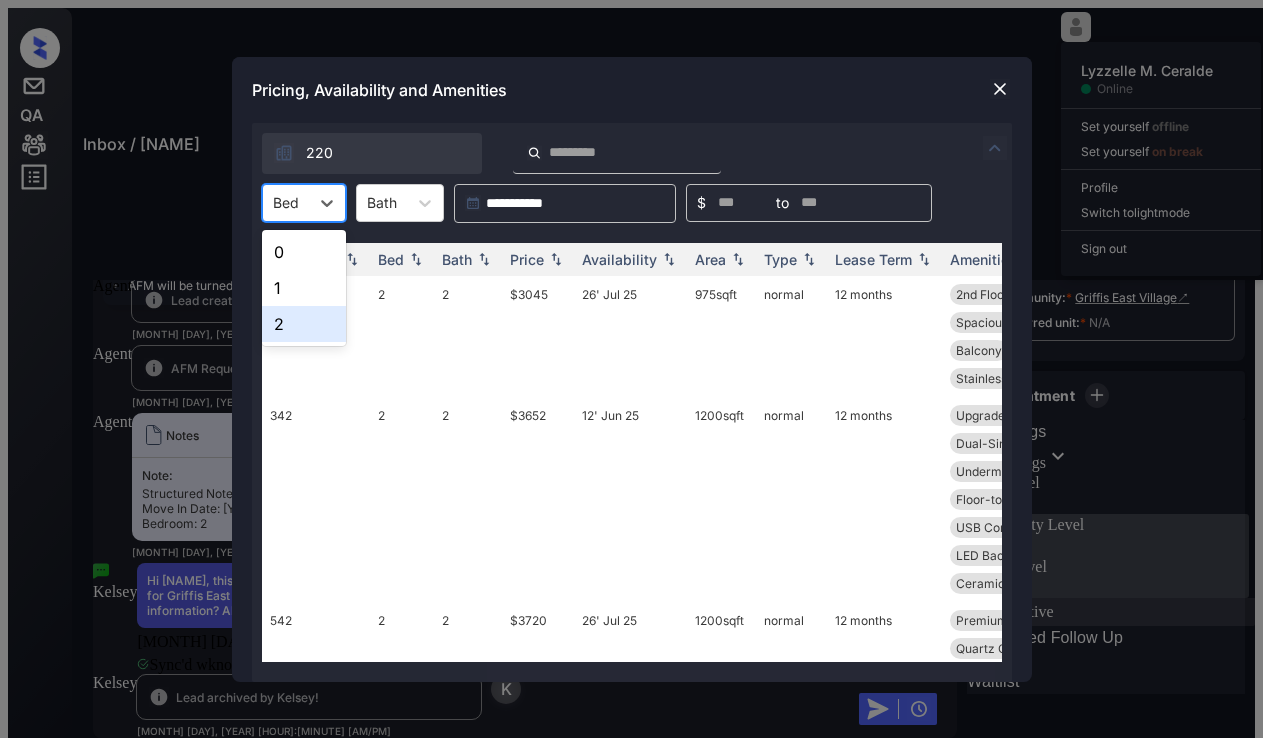 click on "2" at bounding box center (304, 324) 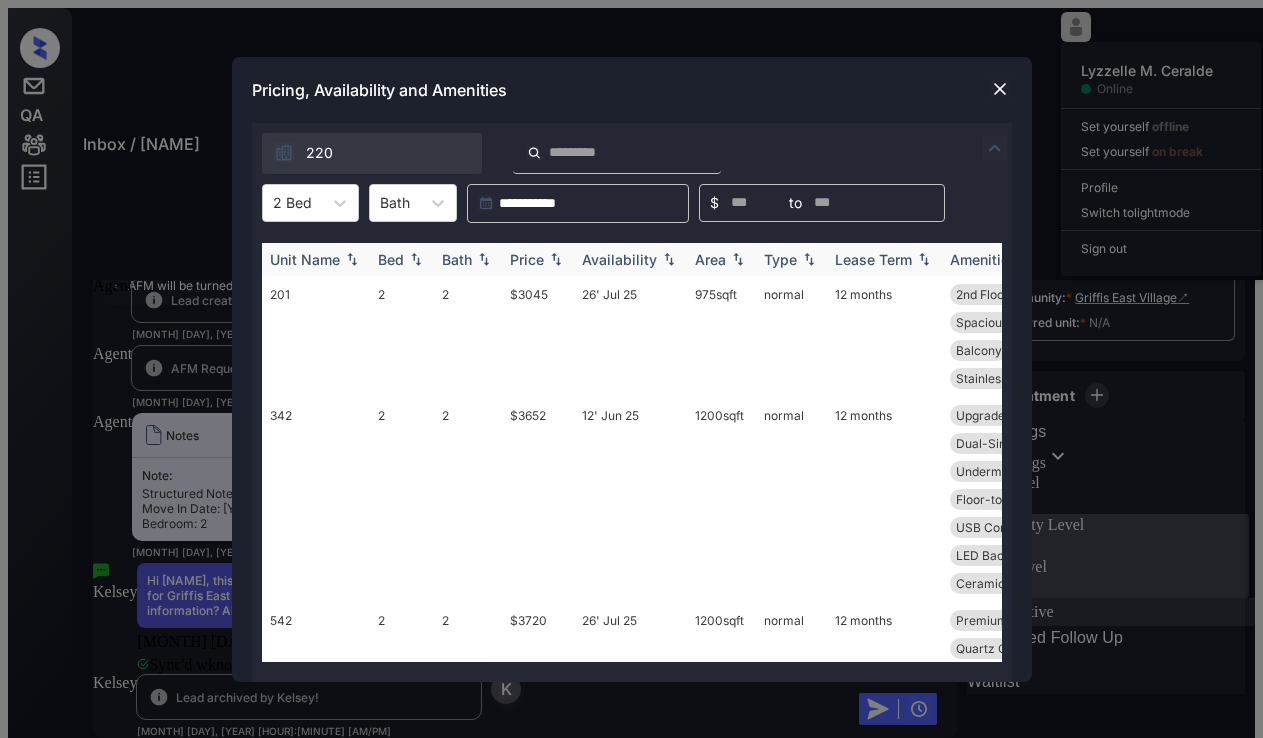 click on "Price" at bounding box center (391, 259) 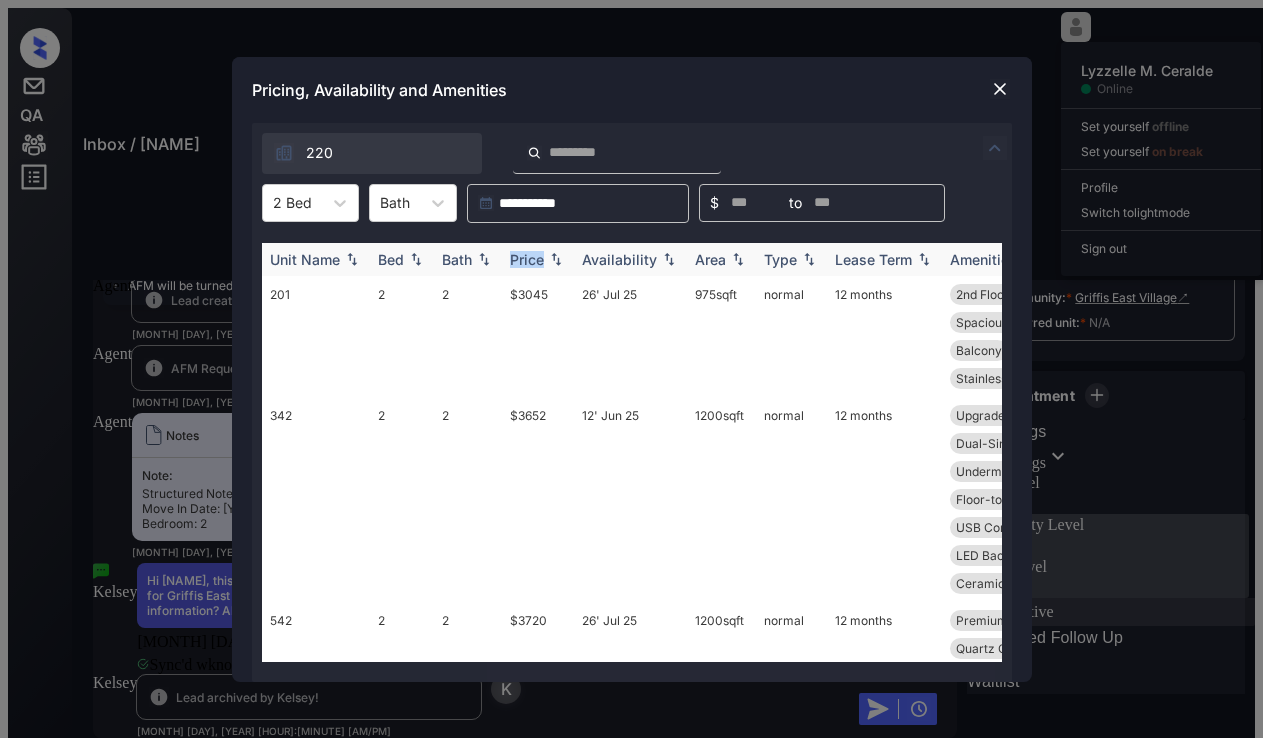 click on "Price" at bounding box center [391, 259] 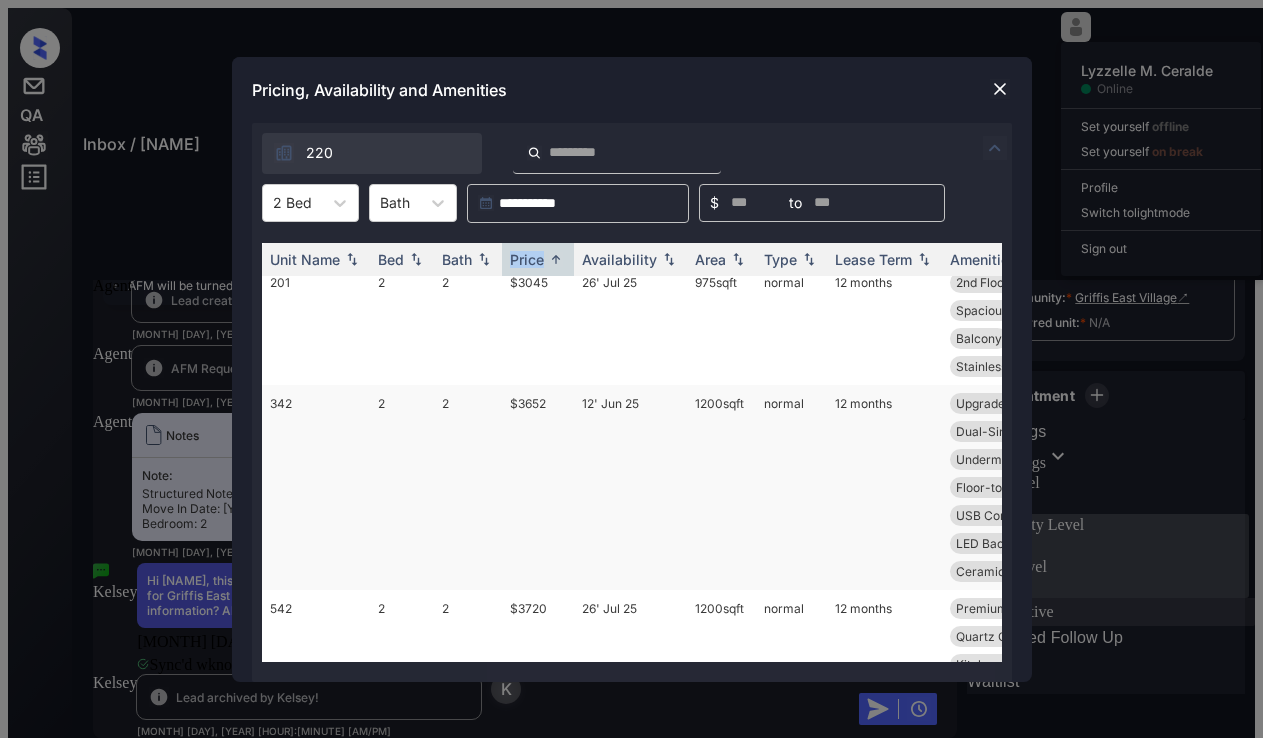 scroll, scrollTop: 0, scrollLeft: 0, axis: both 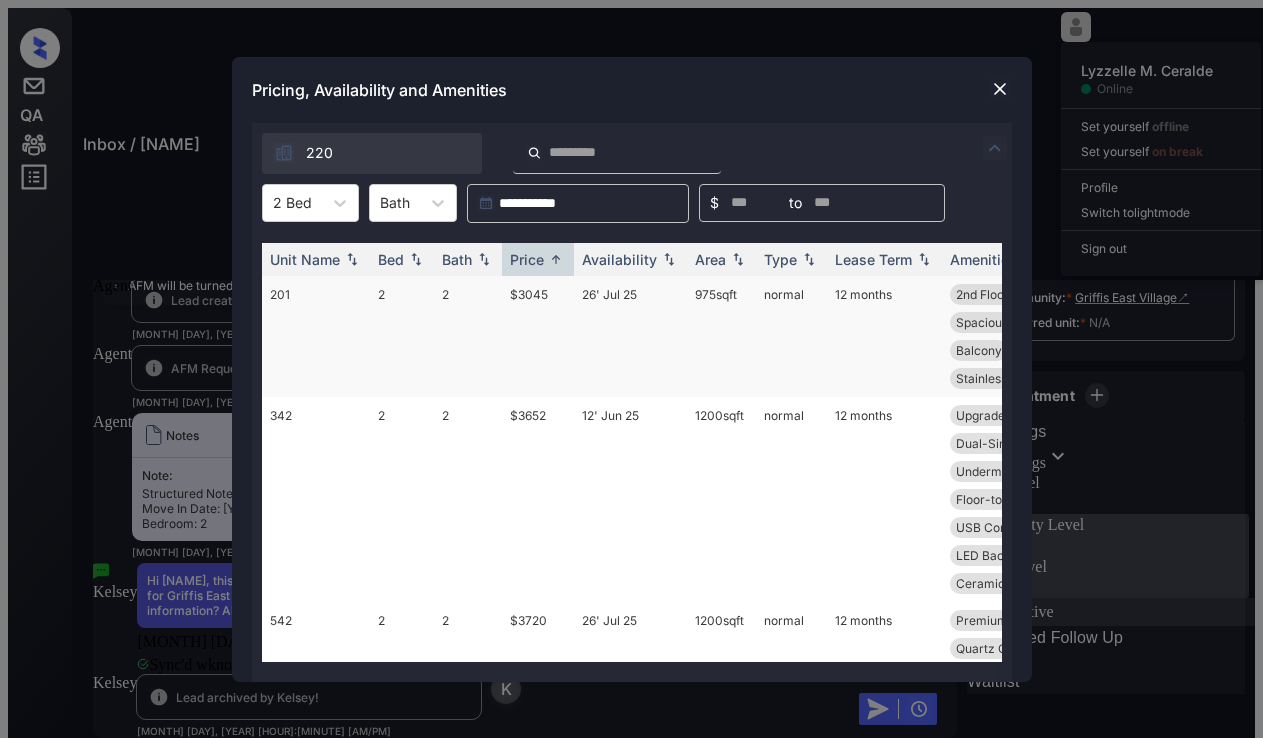 click on "$3045" at bounding box center (538, 336) 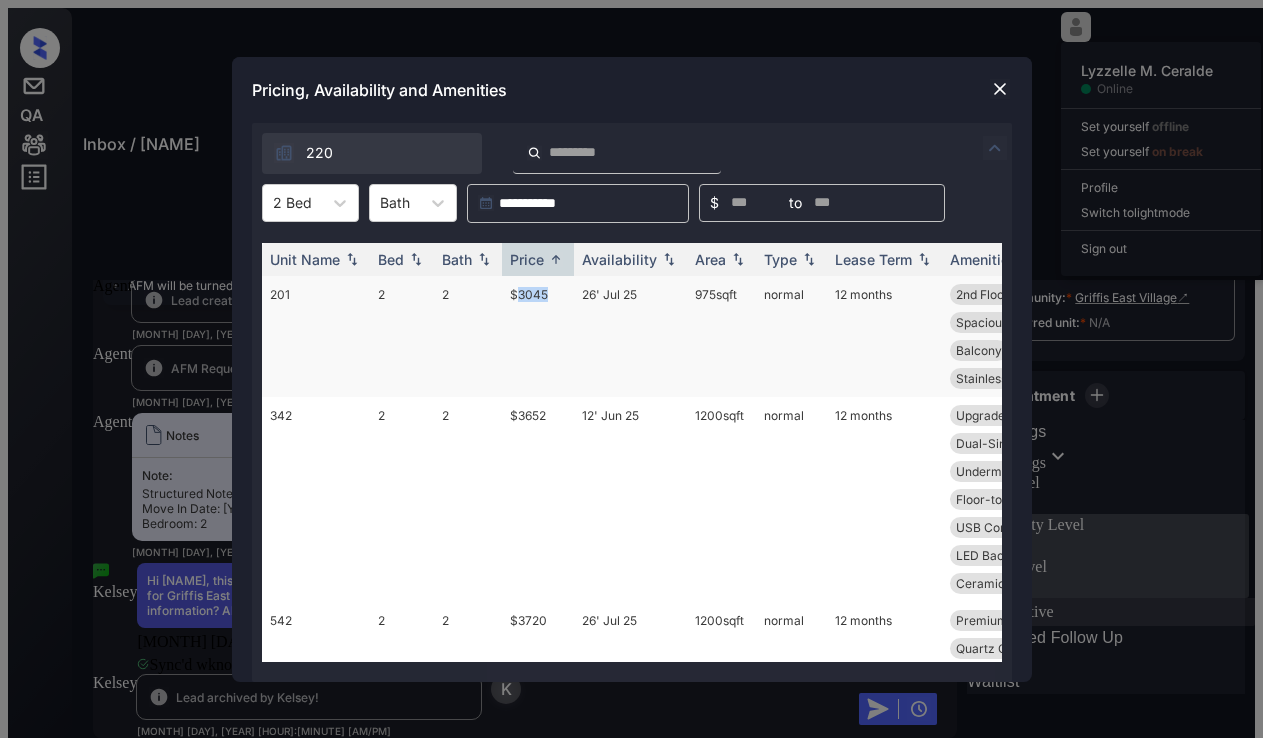 click on "$3045" at bounding box center [538, 336] 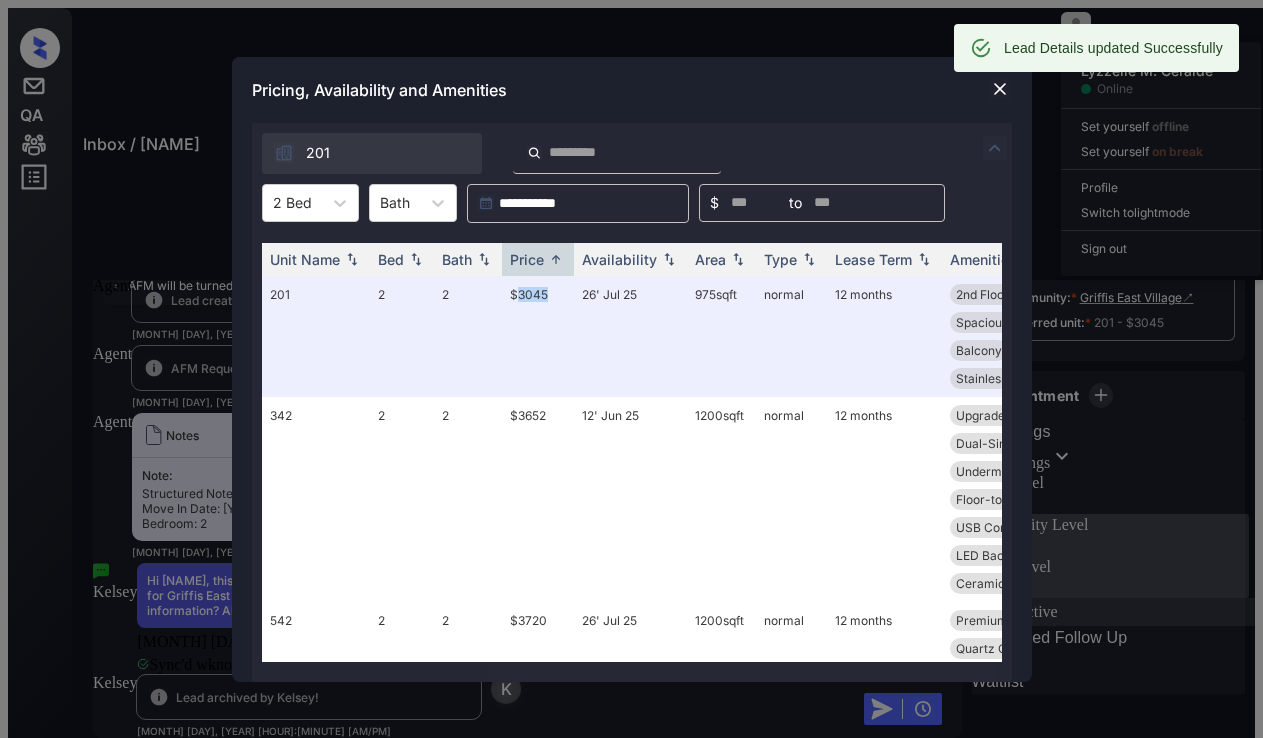 scroll, scrollTop: 782, scrollLeft: 0, axis: vertical 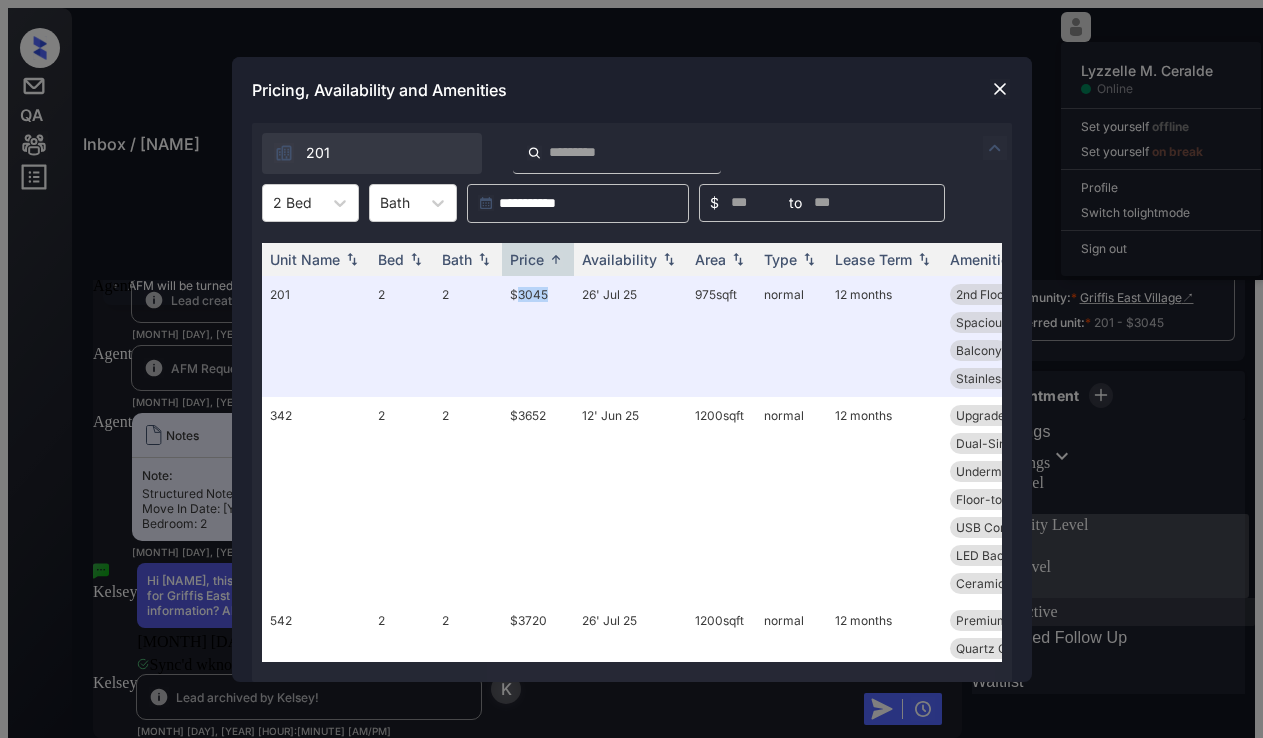 click at bounding box center [1000, 89] 